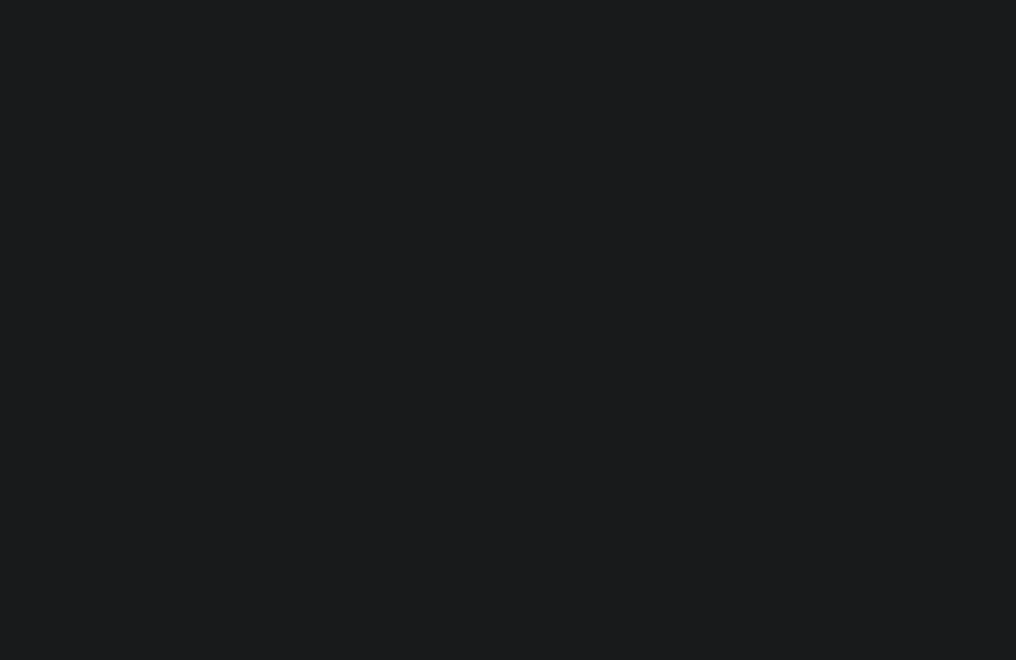 scroll, scrollTop: 0, scrollLeft: 0, axis: both 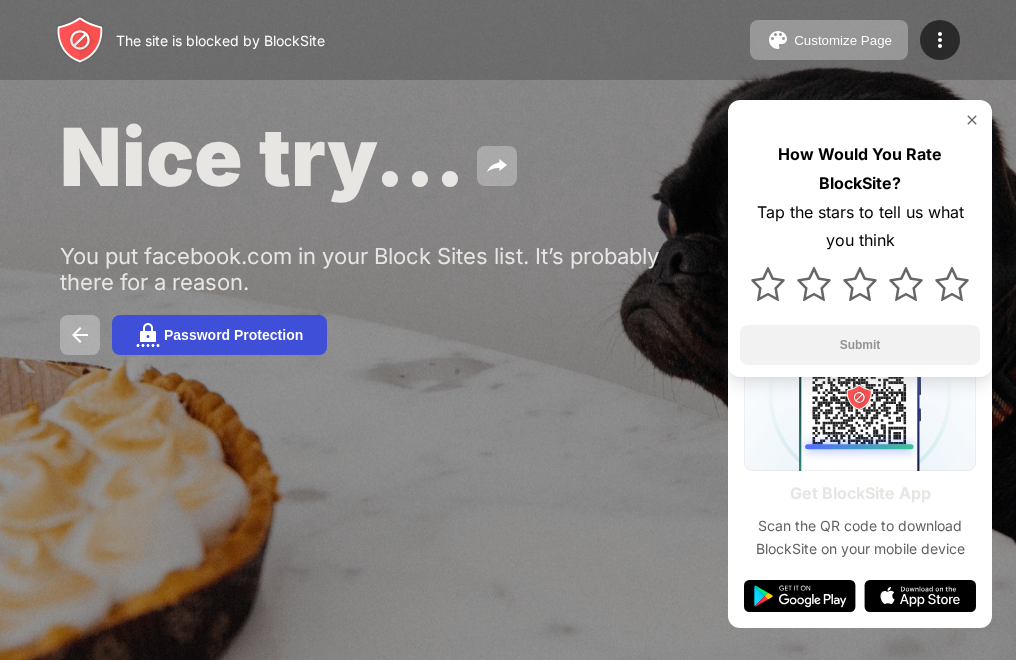click on "Password Protection" at bounding box center (233, 335) 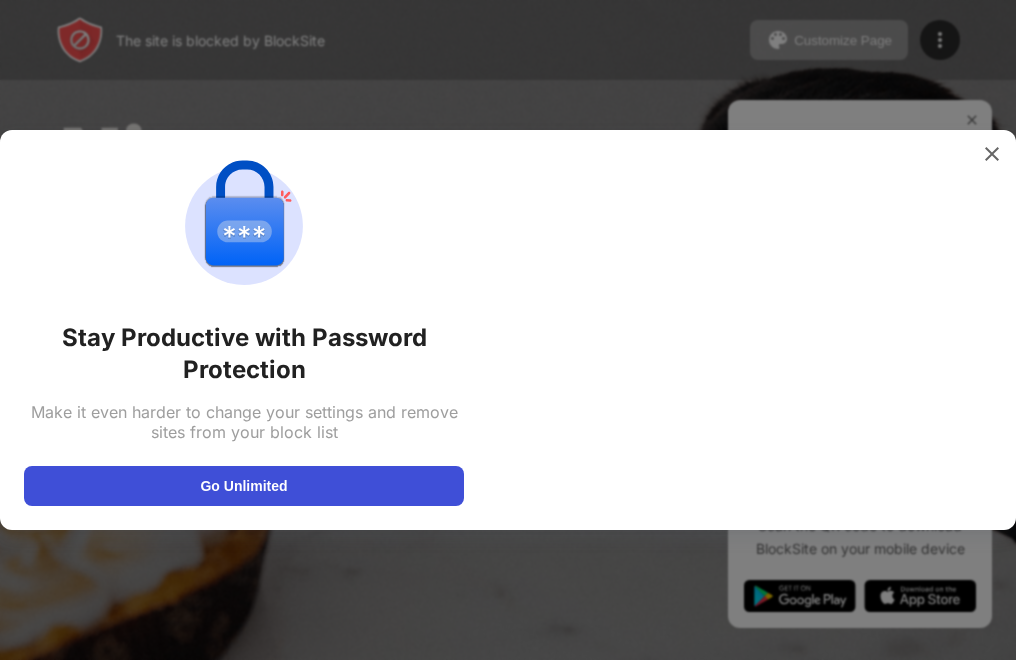 click on "Go Unlimited" at bounding box center [244, 486] 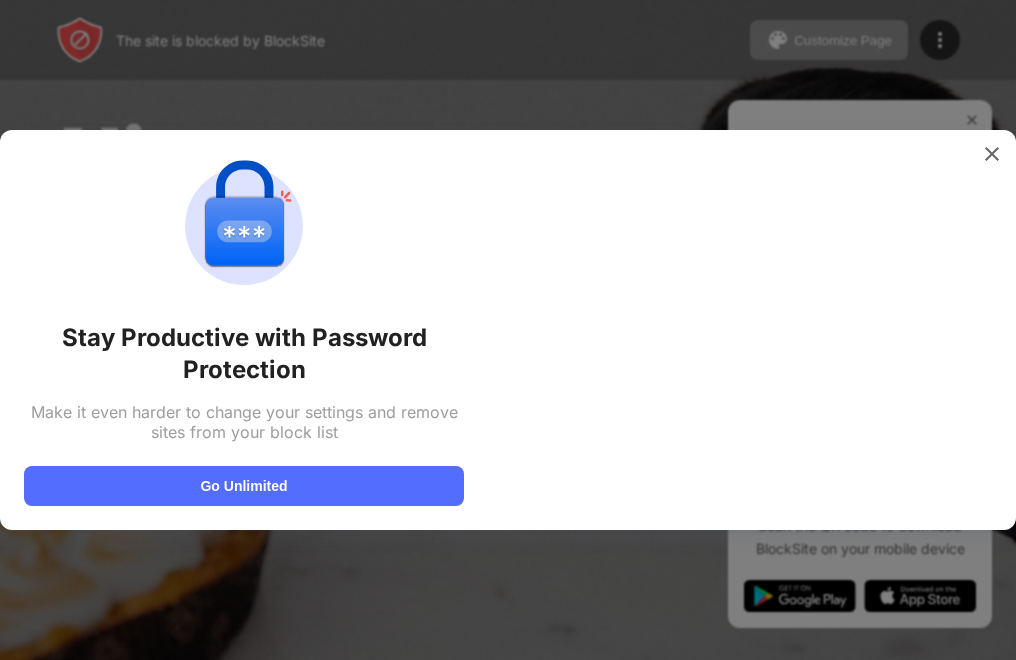 scroll, scrollTop: 0, scrollLeft: 0, axis: both 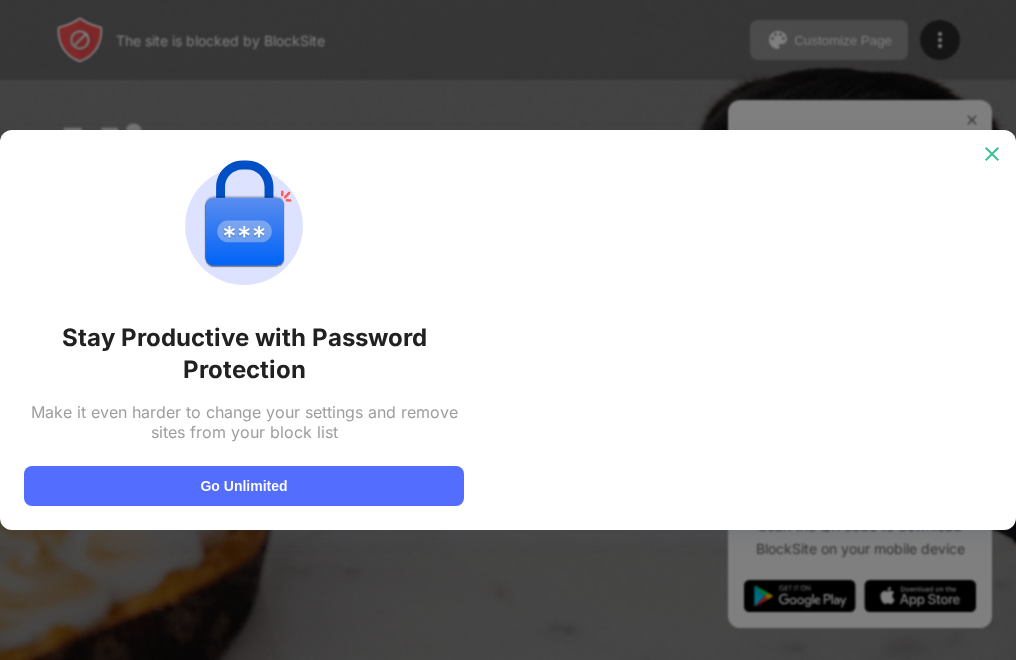 click at bounding box center (992, 154) 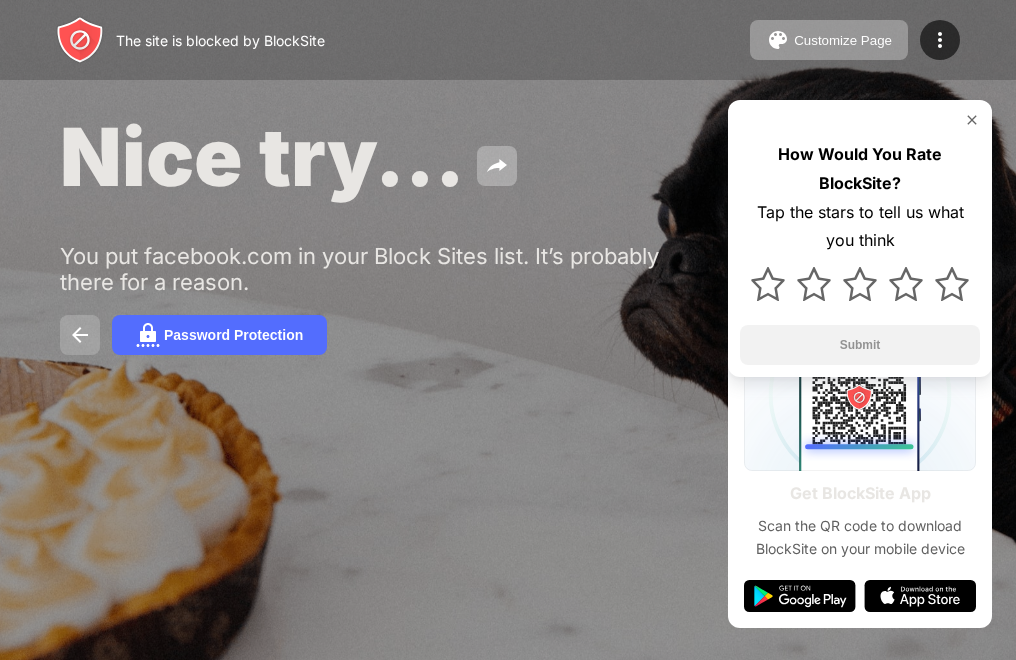 click at bounding box center (80, 335) 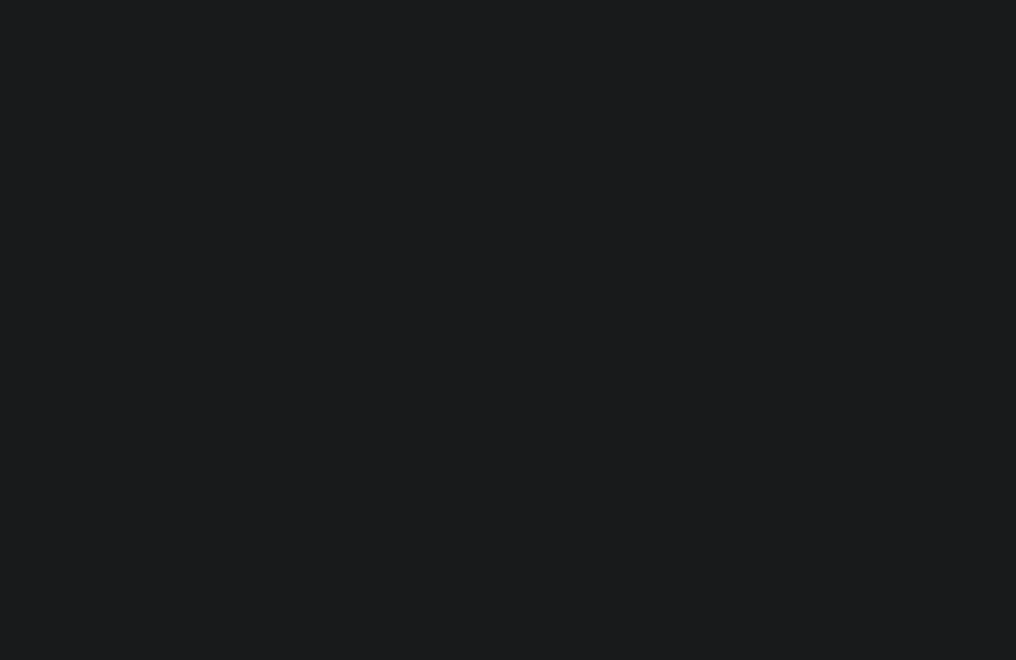 scroll, scrollTop: 0, scrollLeft: 0, axis: both 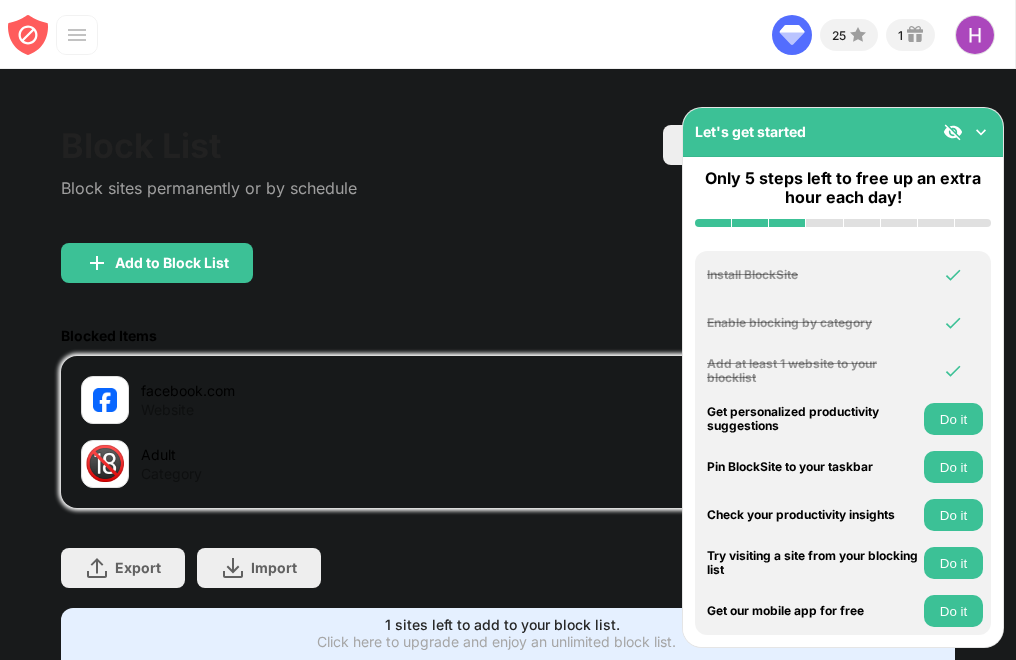 click at bounding box center (105, 400) 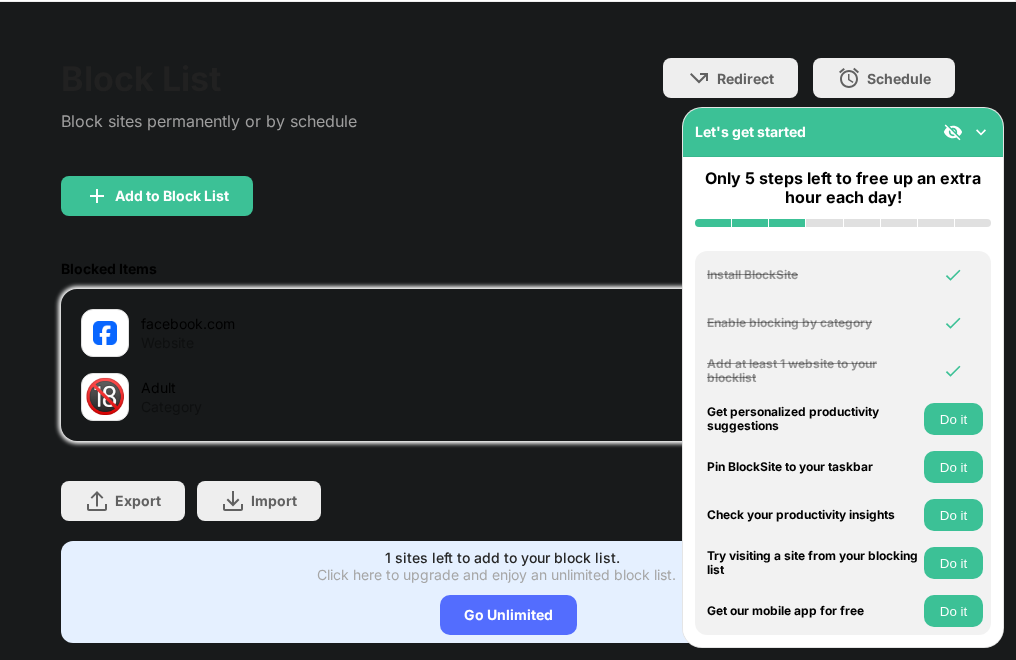 scroll, scrollTop: 121, scrollLeft: 0, axis: vertical 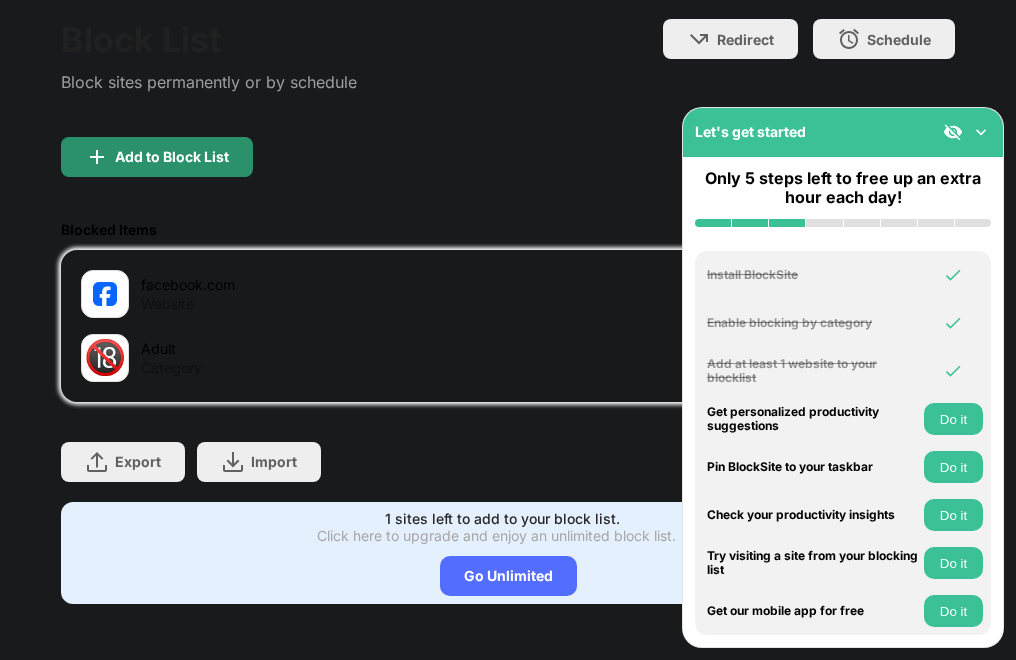click on "Add to Block List" at bounding box center (172, 157) 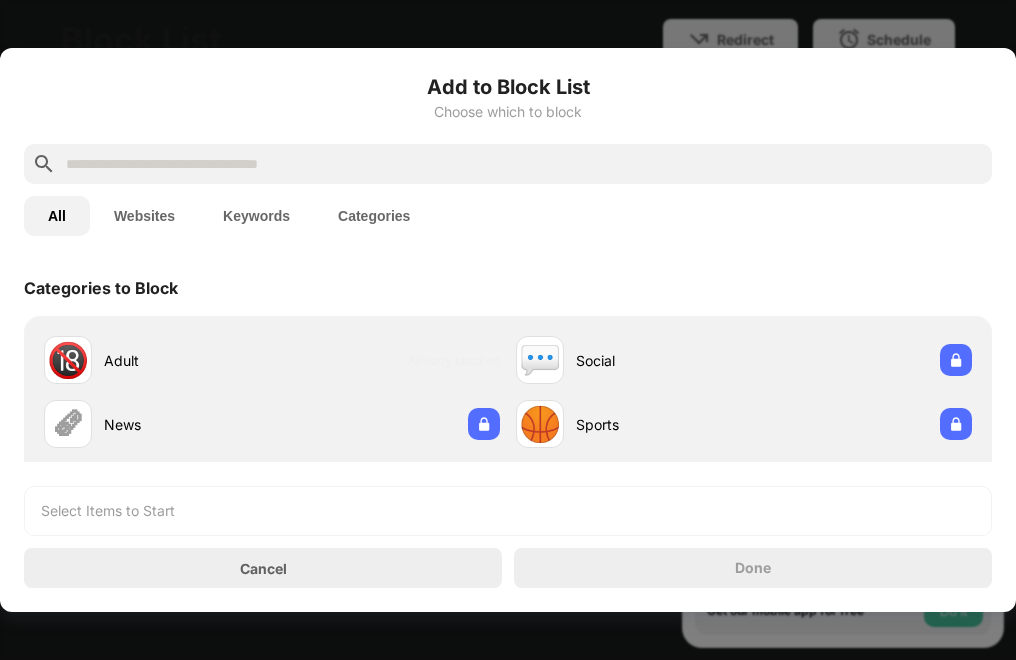 click on "All" at bounding box center [57, 216] 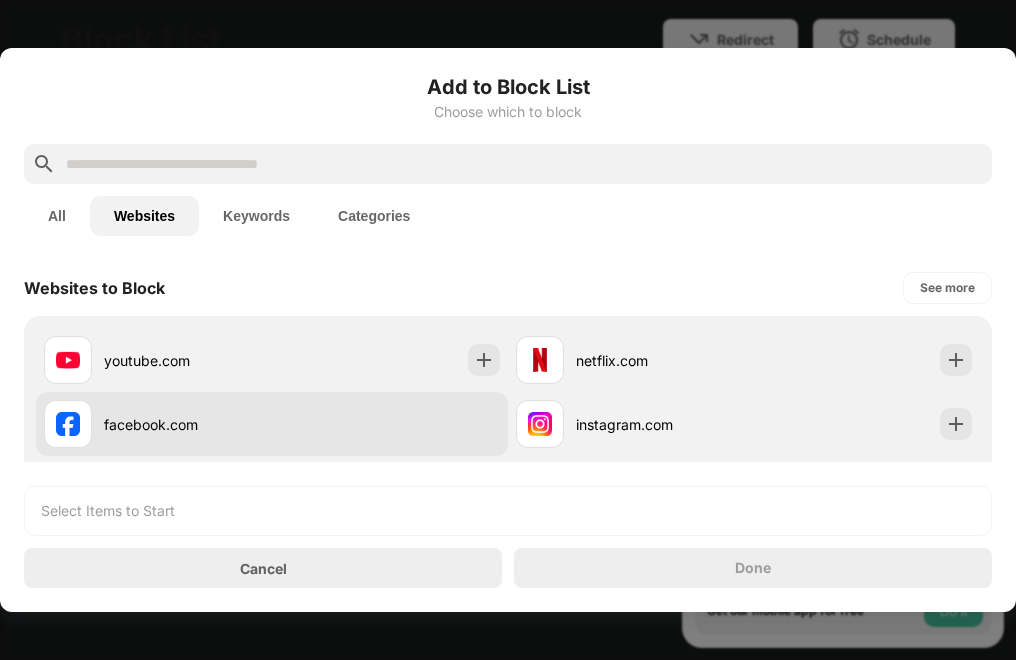 click on "Already blocked" at bounding box center [454, 424] 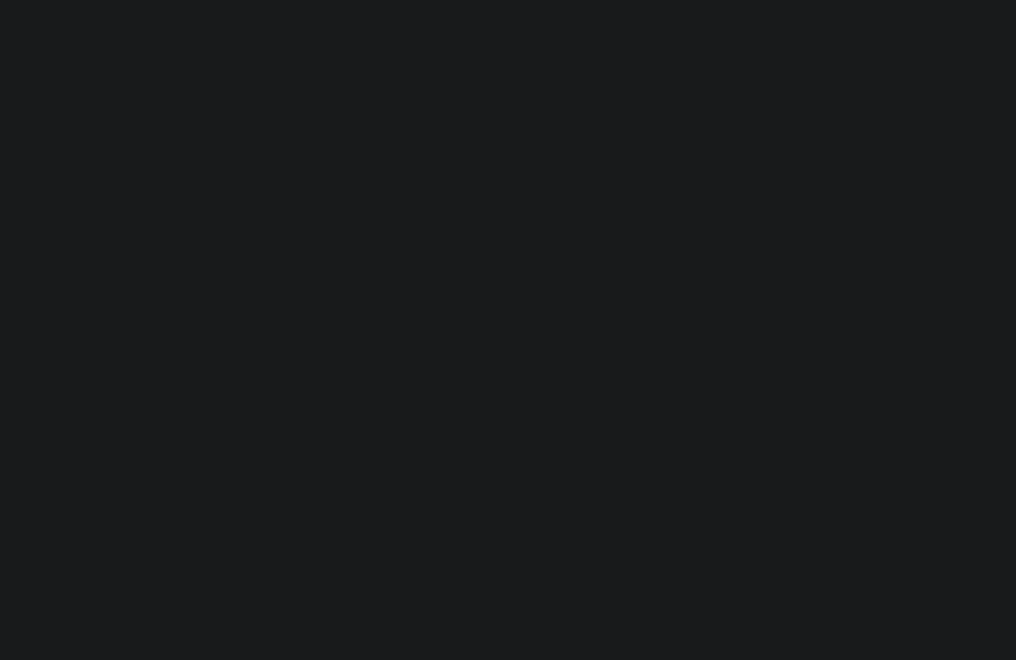 scroll, scrollTop: 0, scrollLeft: 0, axis: both 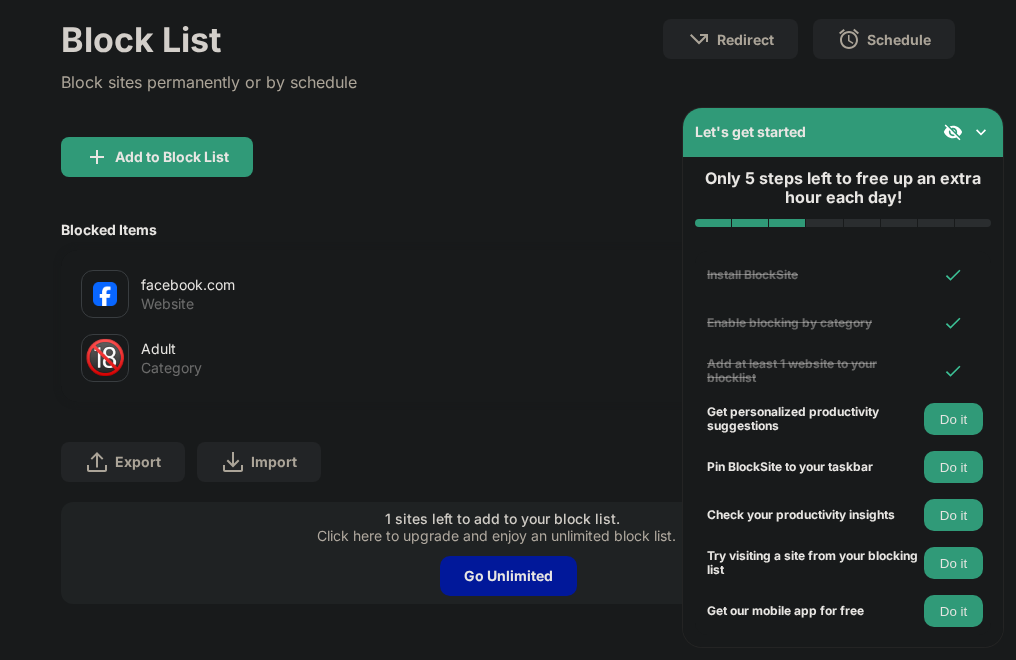 click at bounding box center [981, 132] 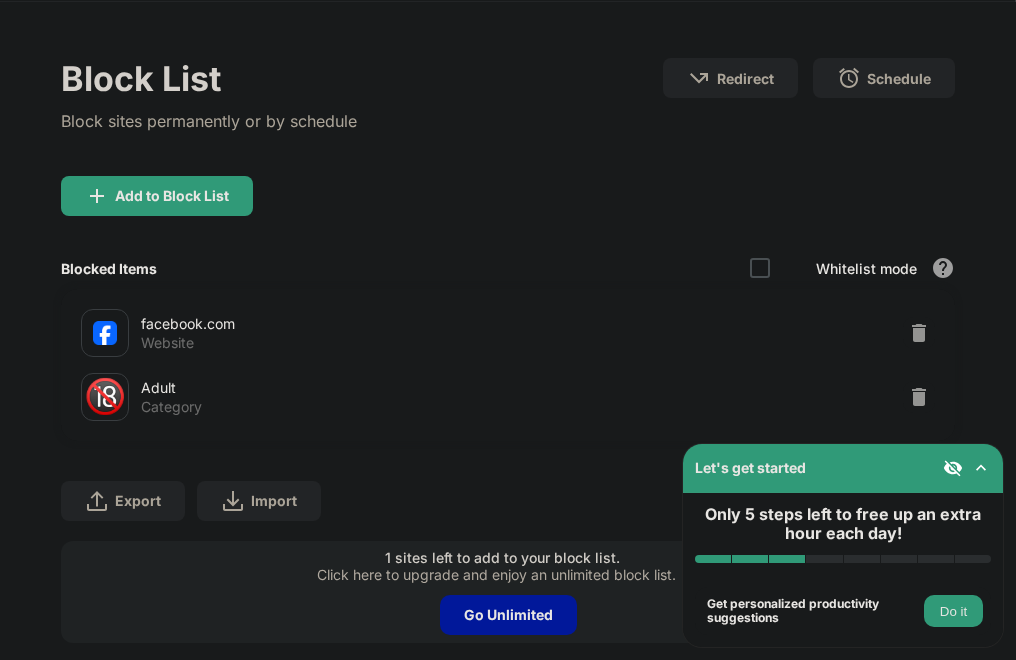 scroll, scrollTop: 121, scrollLeft: 0, axis: vertical 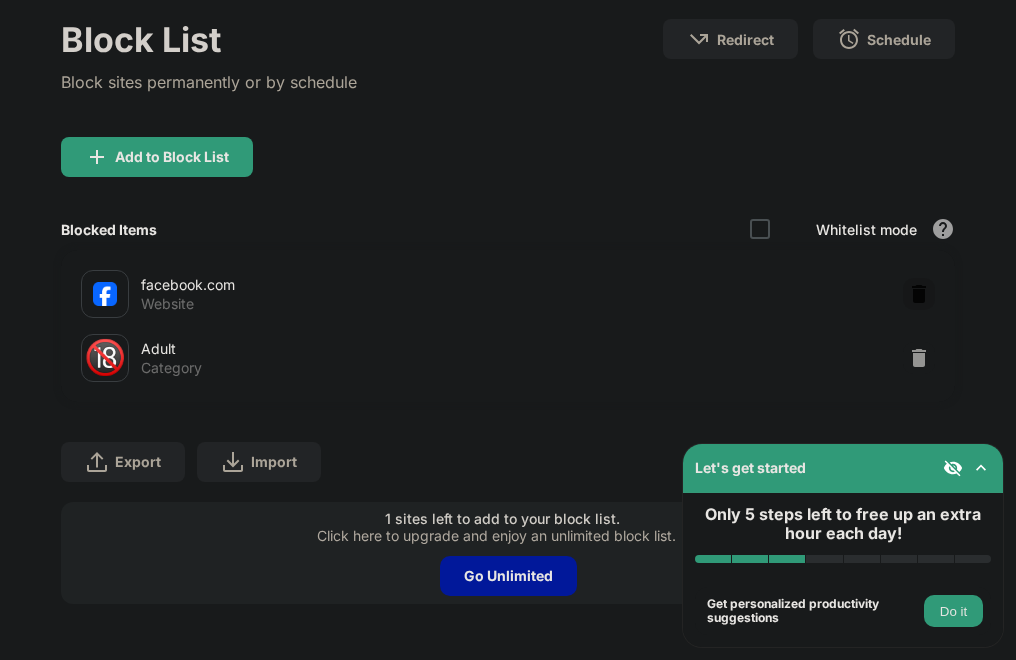 click at bounding box center (919, 294) 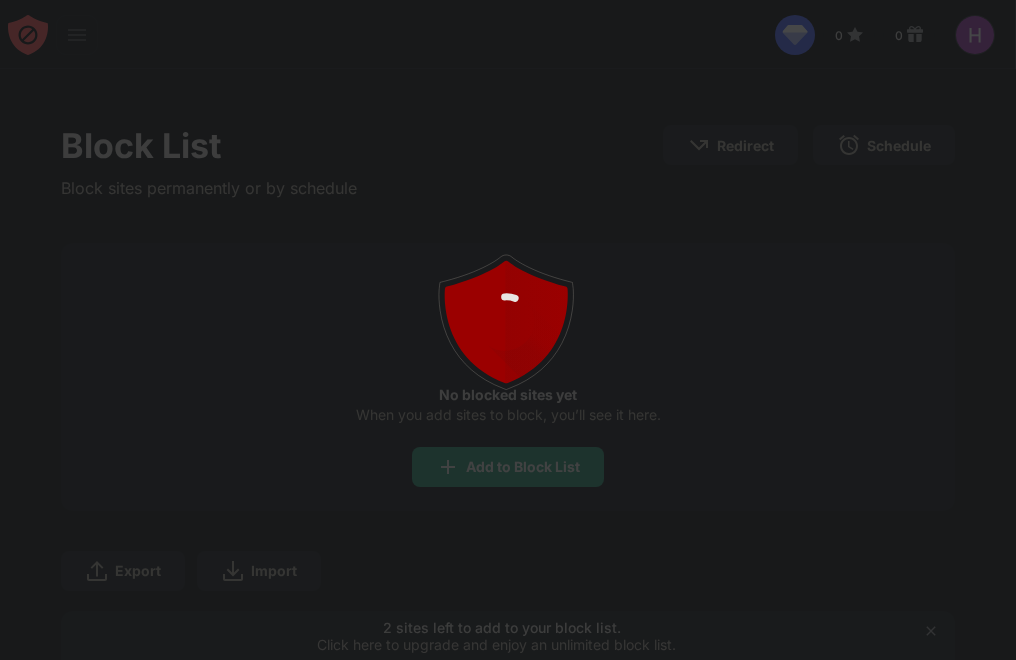 scroll, scrollTop: 0, scrollLeft: 0, axis: both 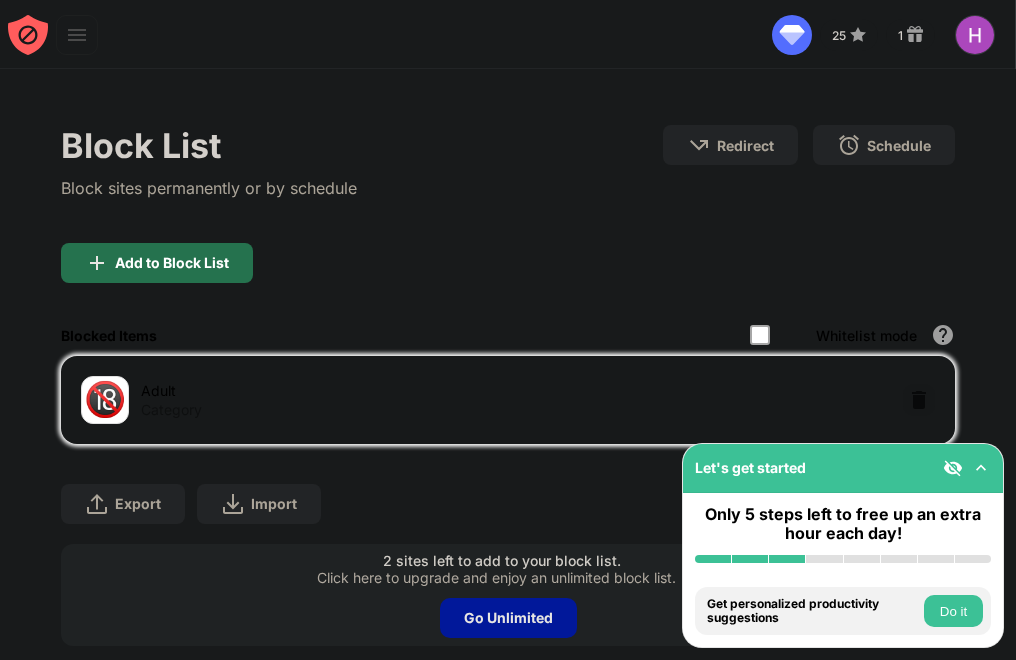click on "Add to Block List" at bounding box center (172, 263) 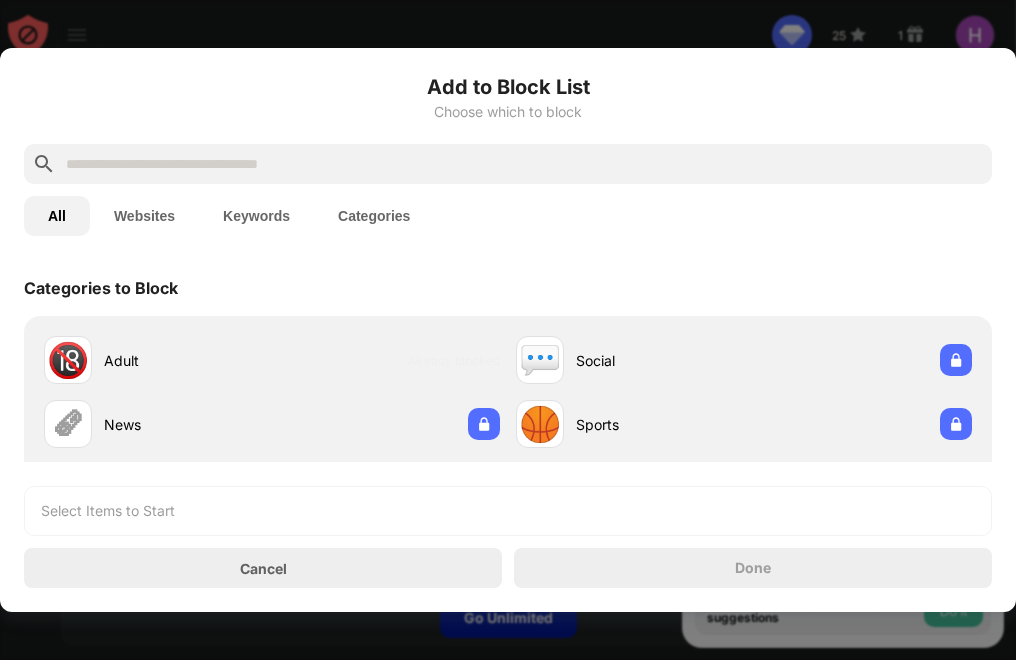 click on "Keywords" at bounding box center [256, 216] 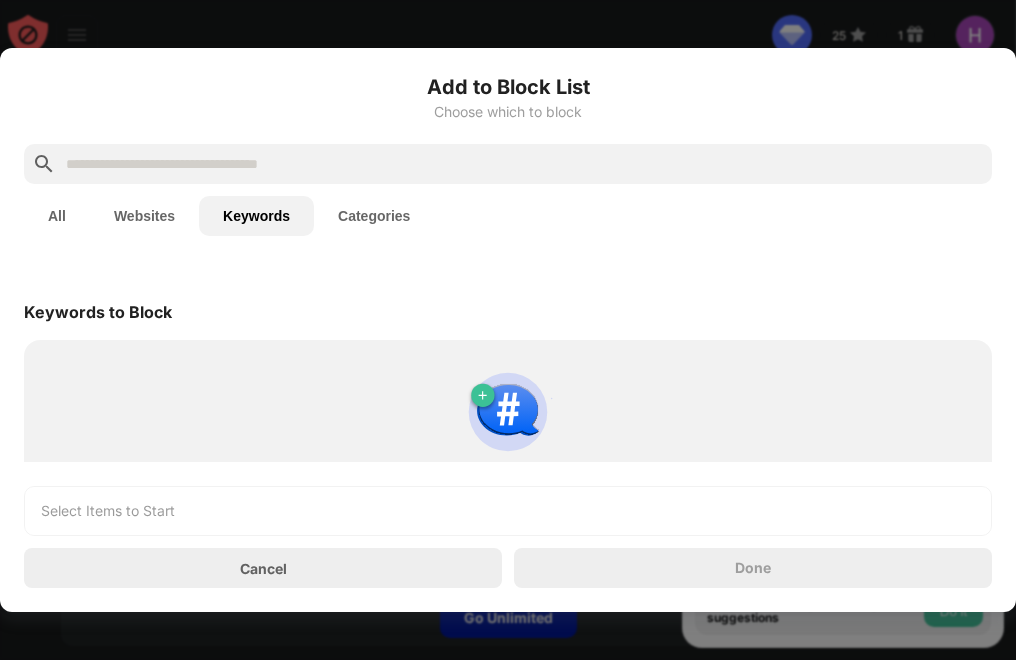 click on "Websites" at bounding box center (144, 216) 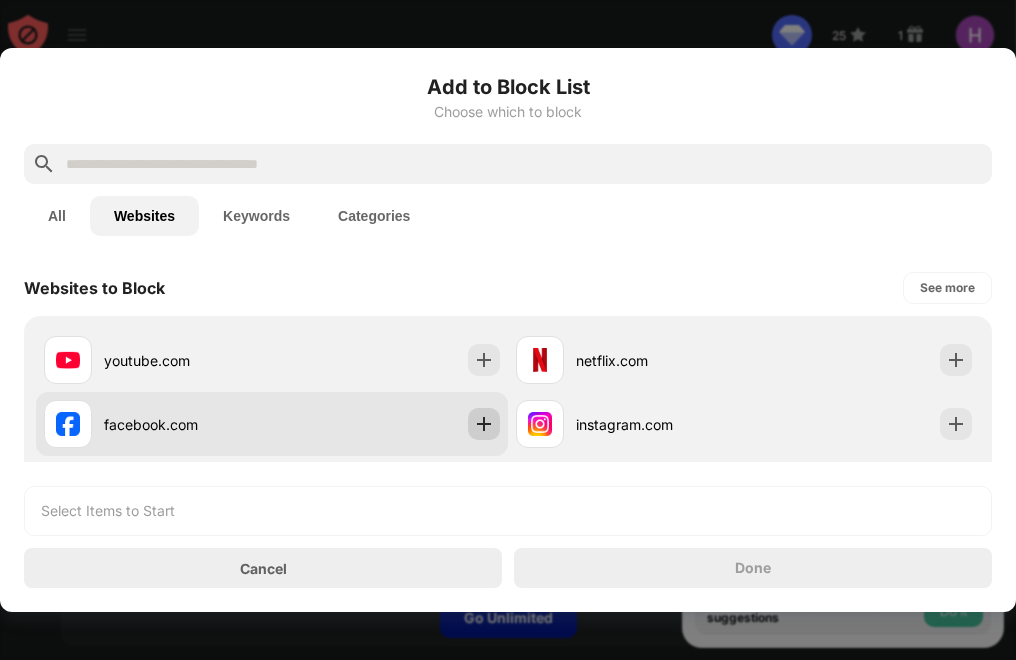click at bounding box center [484, 424] 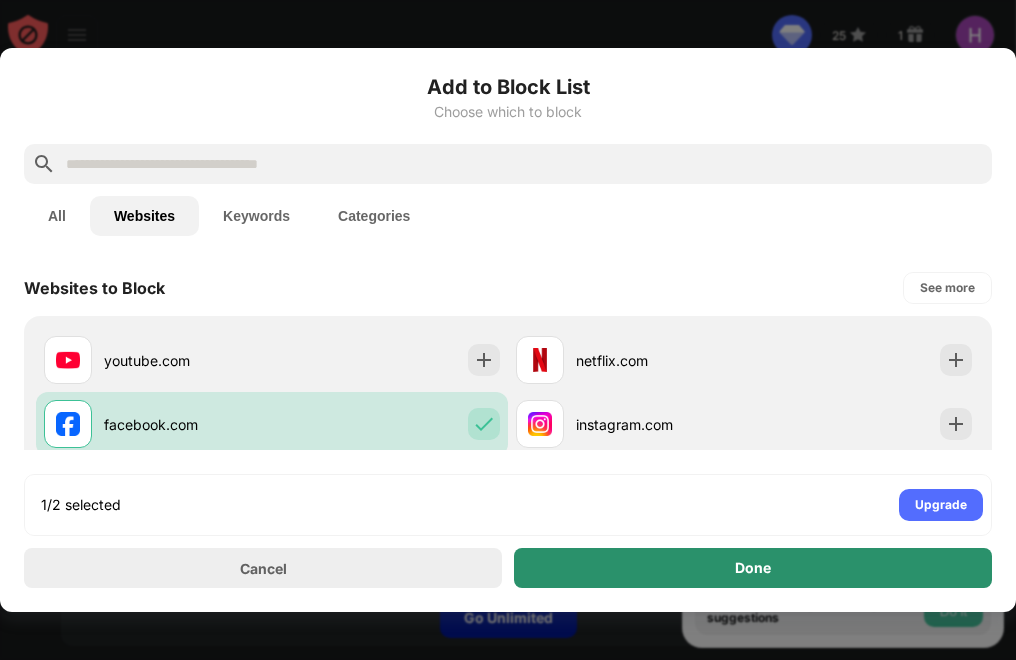 click on "Done" at bounding box center [753, 568] 